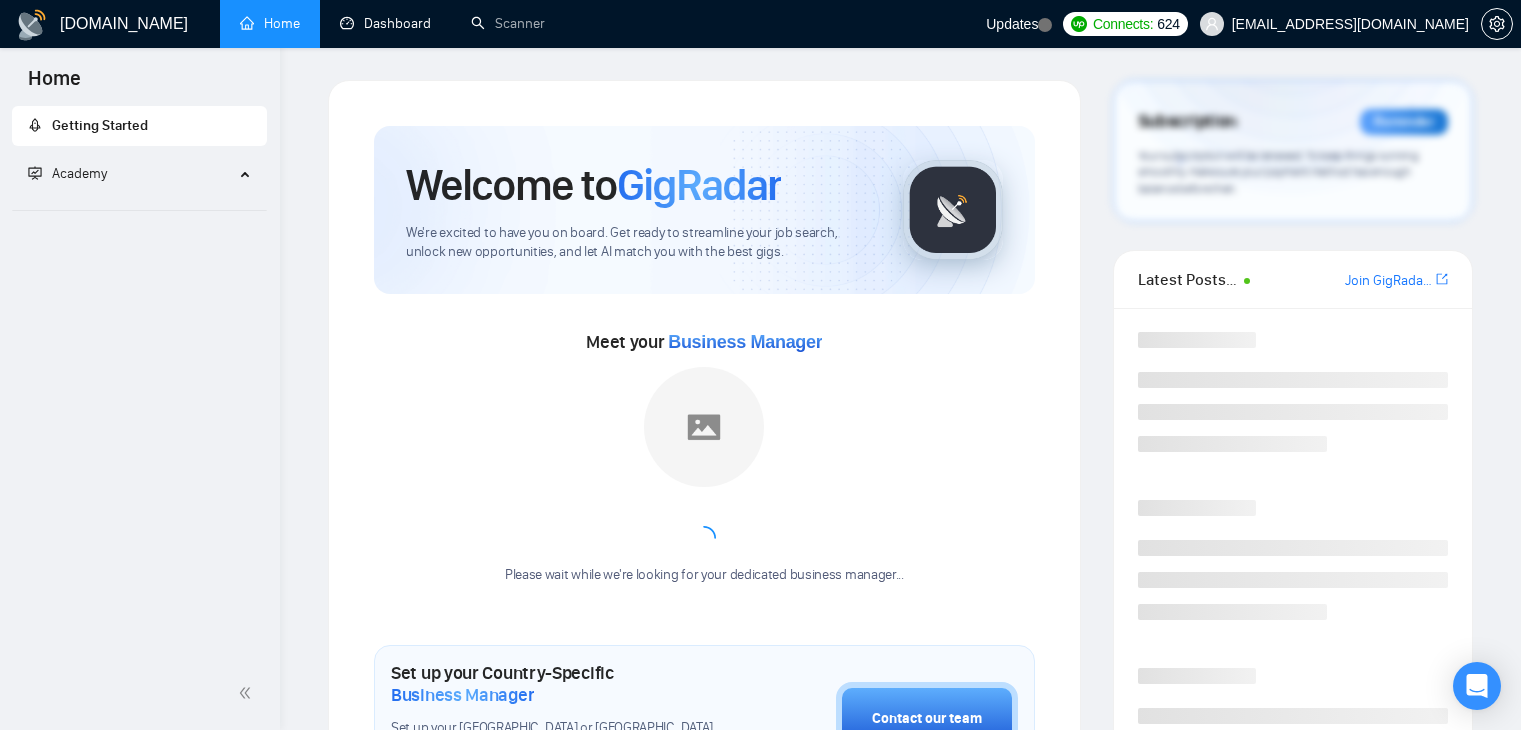 click on "Dashboard" at bounding box center [385, 23] 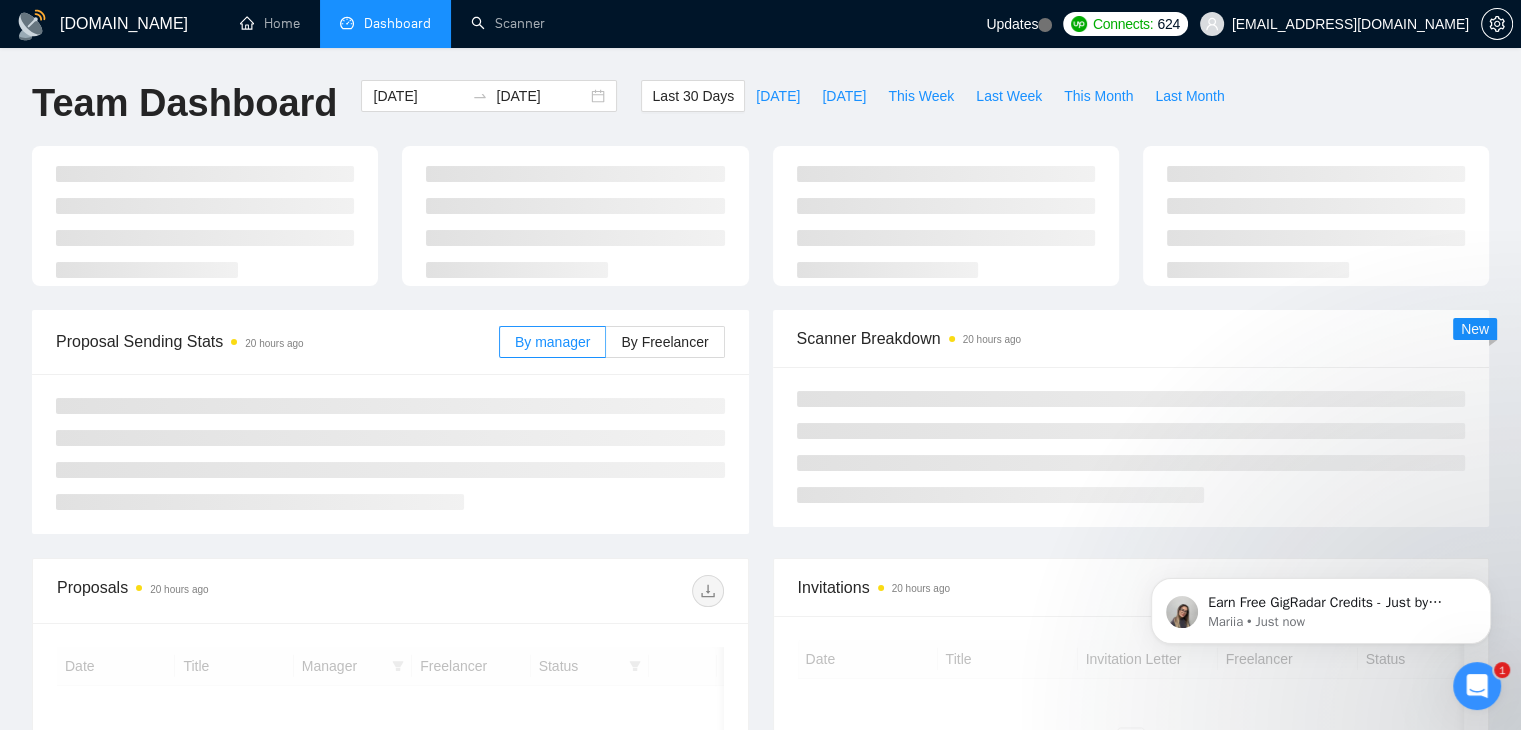scroll, scrollTop: 0, scrollLeft: 0, axis: both 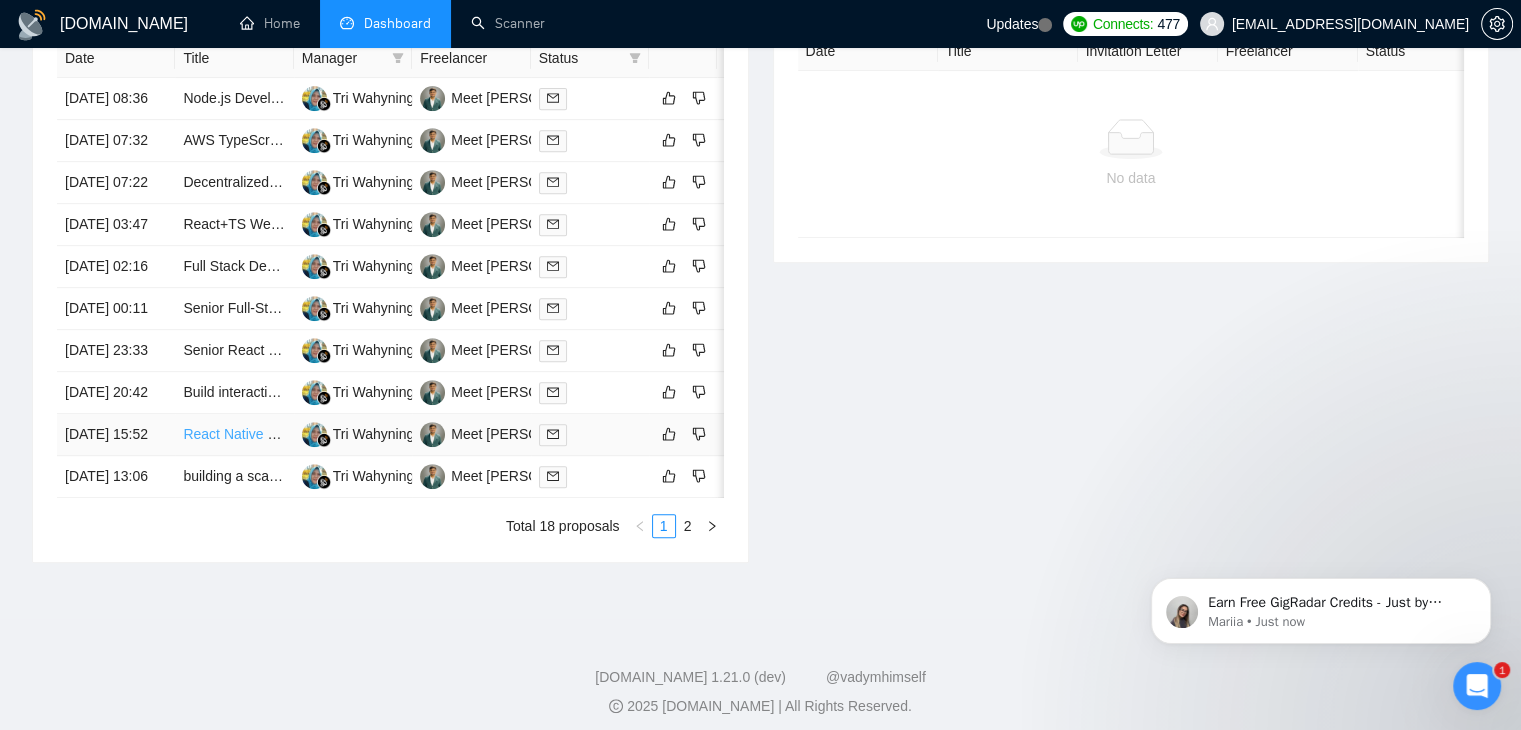 click on "React Native Developer" at bounding box center [257, 434] 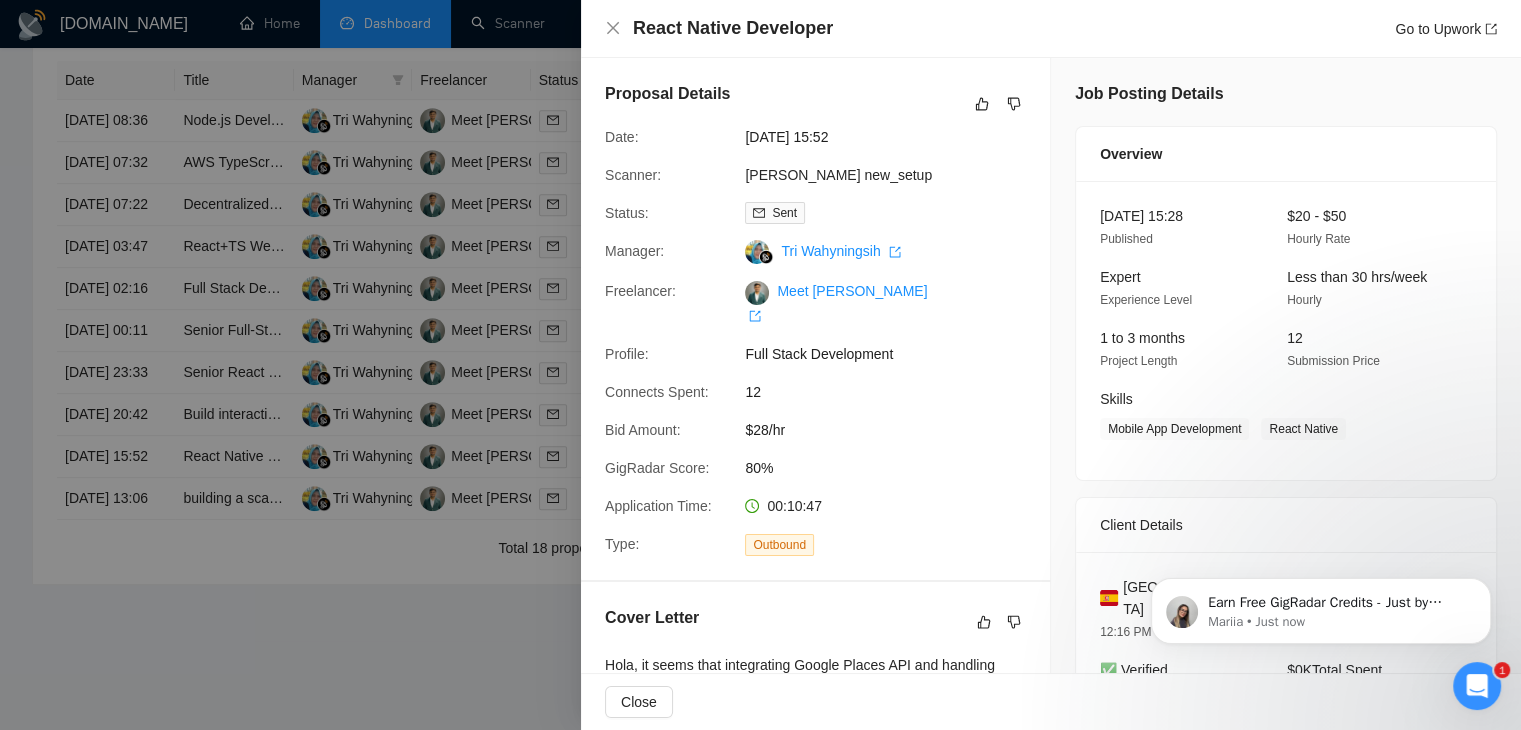 scroll, scrollTop: 830, scrollLeft: 0, axis: vertical 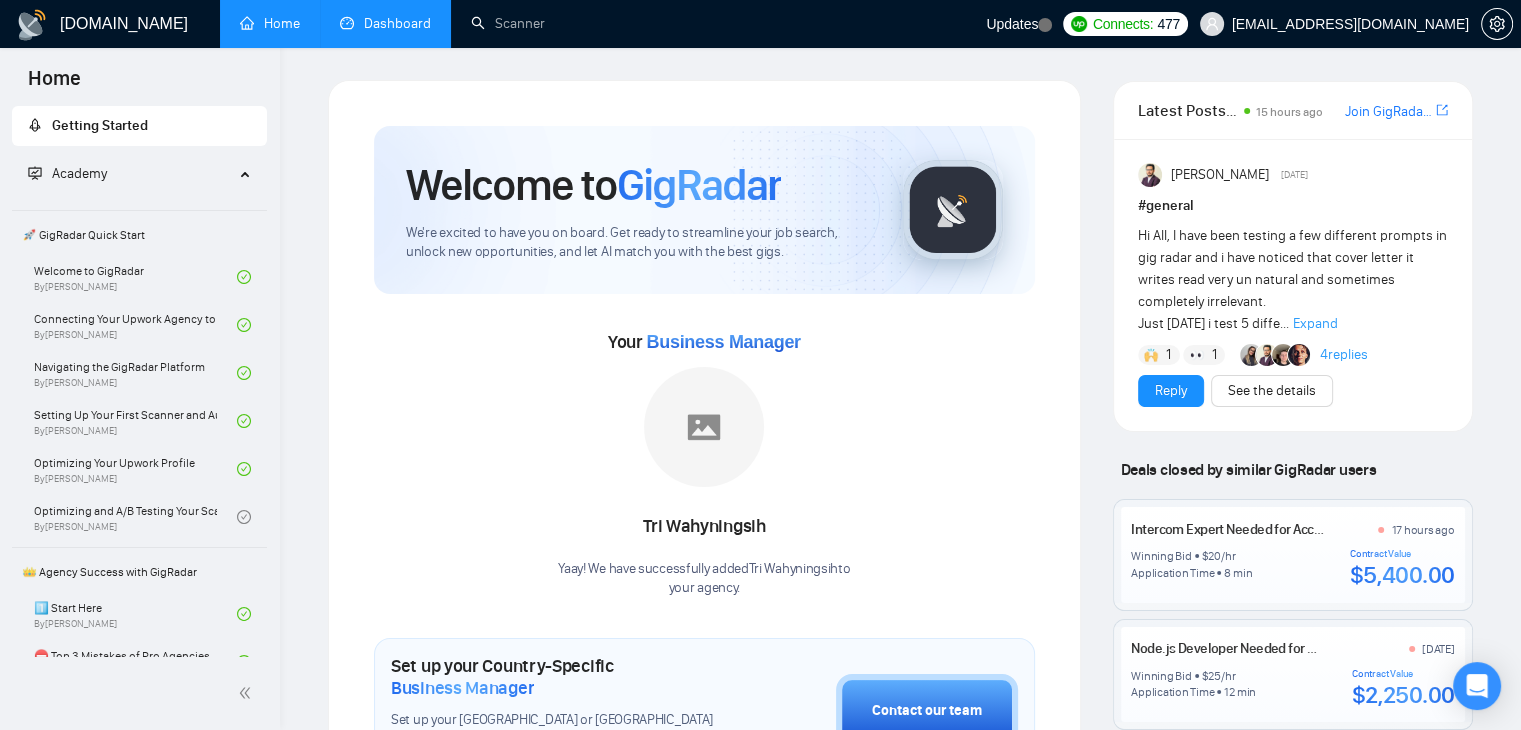 click on "Dashboard" at bounding box center [385, 23] 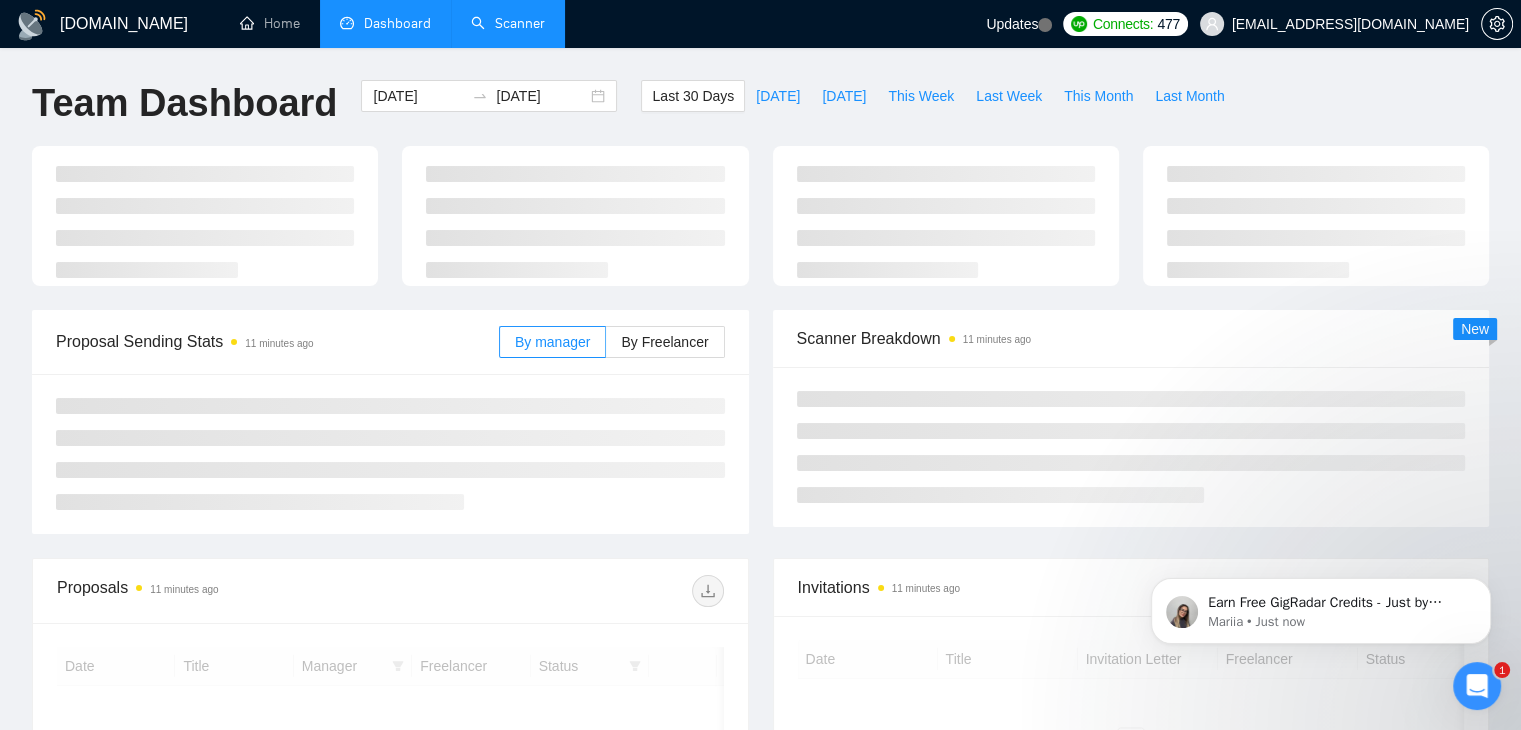 scroll, scrollTop: 0, scrollLeft: 0, axis: both 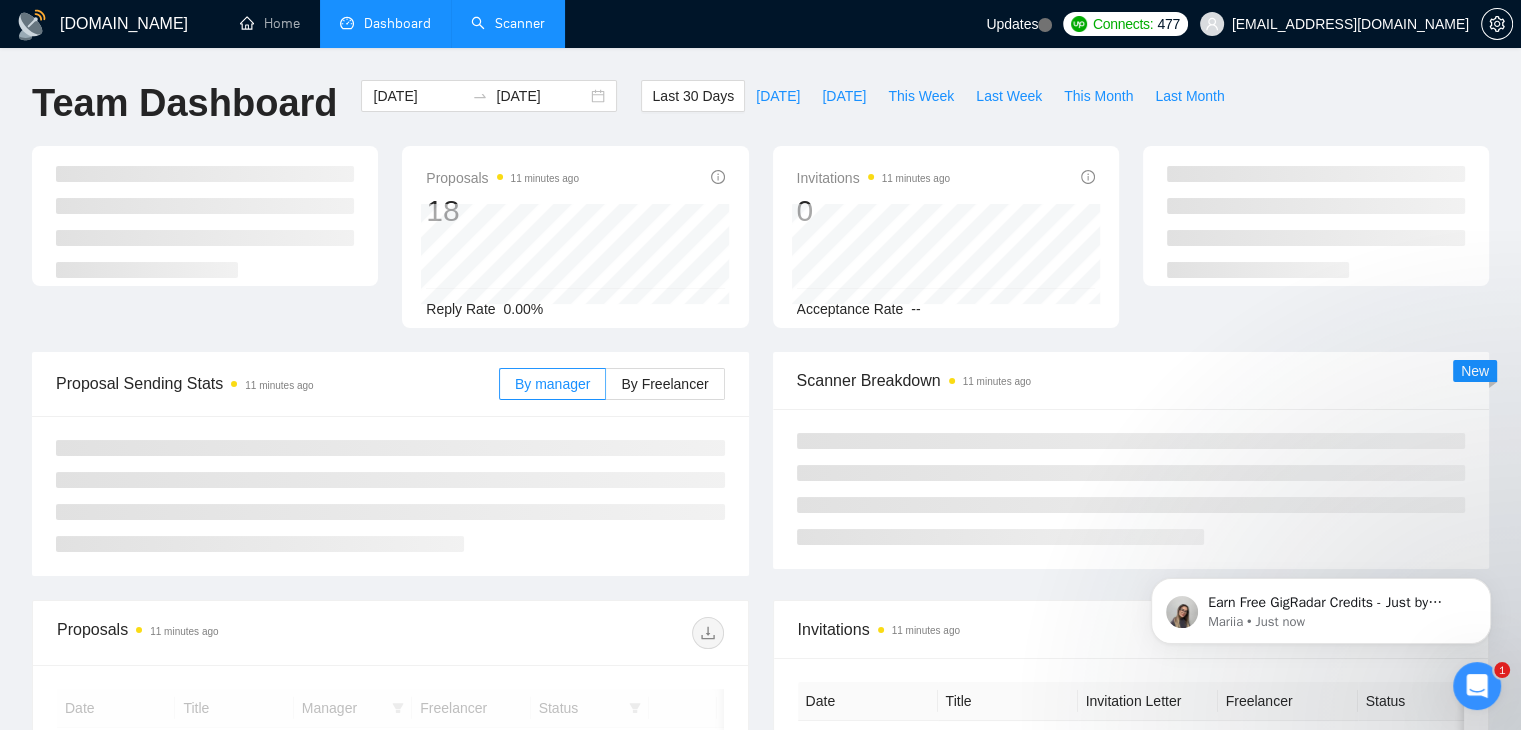 click on "Scanner" at bounding box center (508, 23) 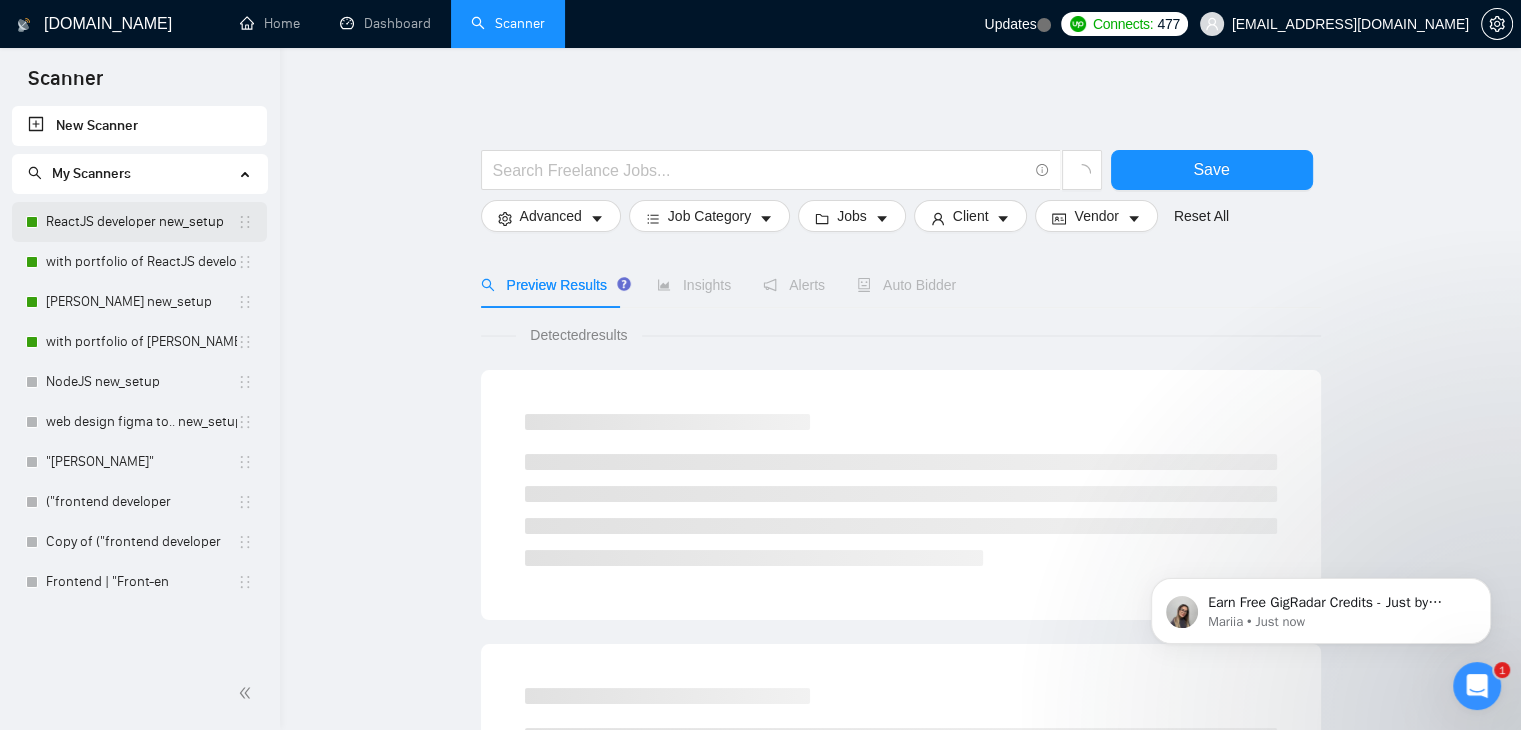 click on "ReactJS developer new_setup" at bounding box center [141, 222] 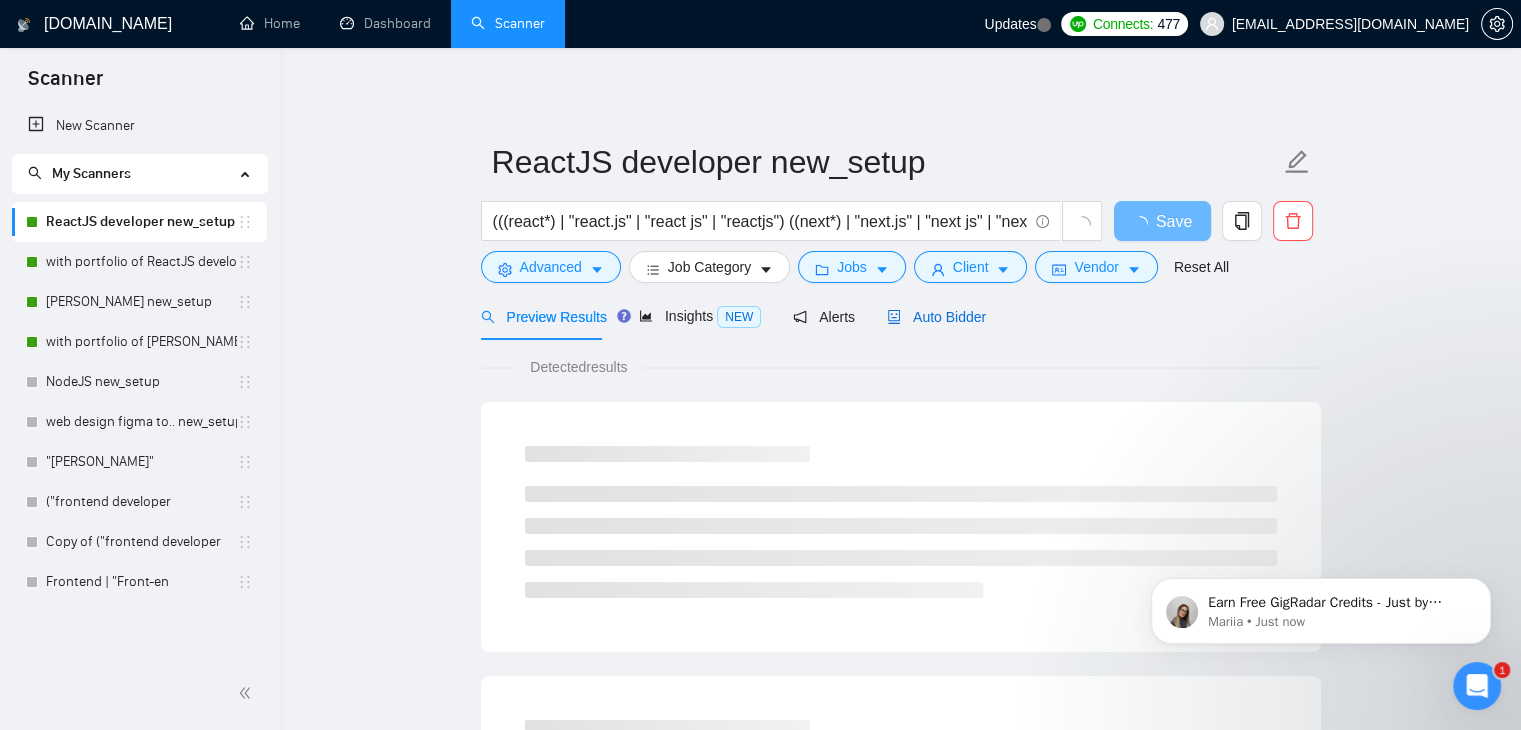 click on "Auto Bidder" at bounding box center [936, 317] 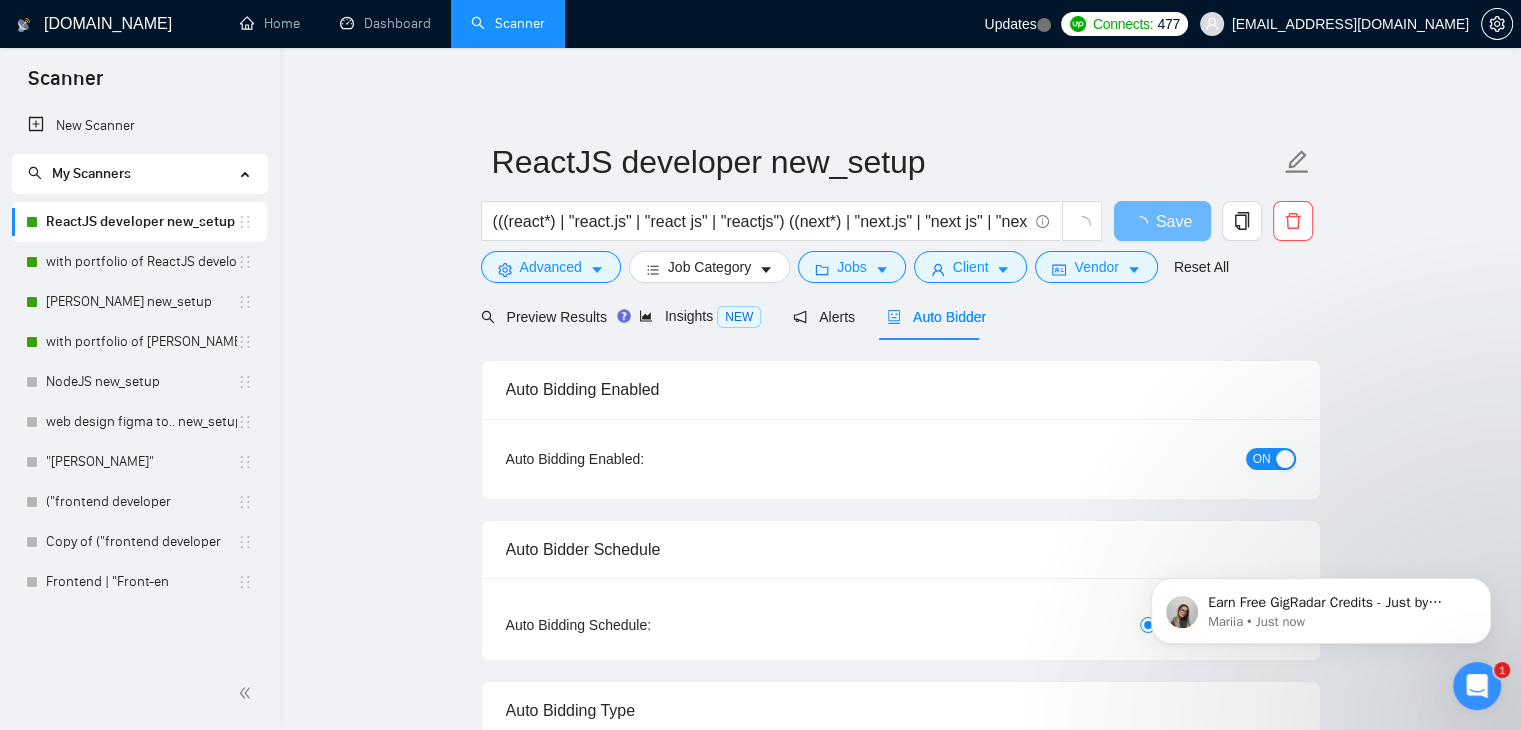 type 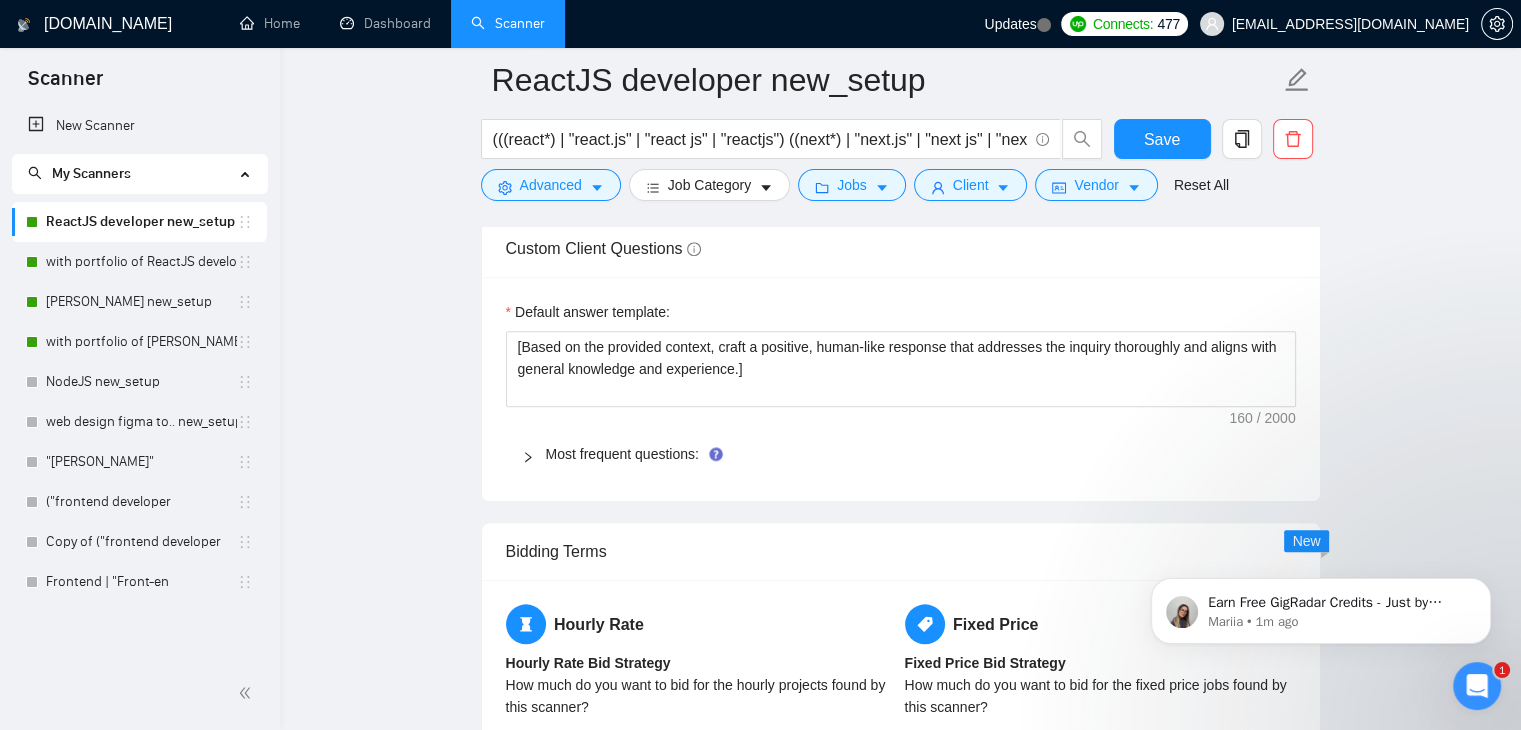 scroll, scrollTop: 2195, scrollLeft: 0, axis: vertical 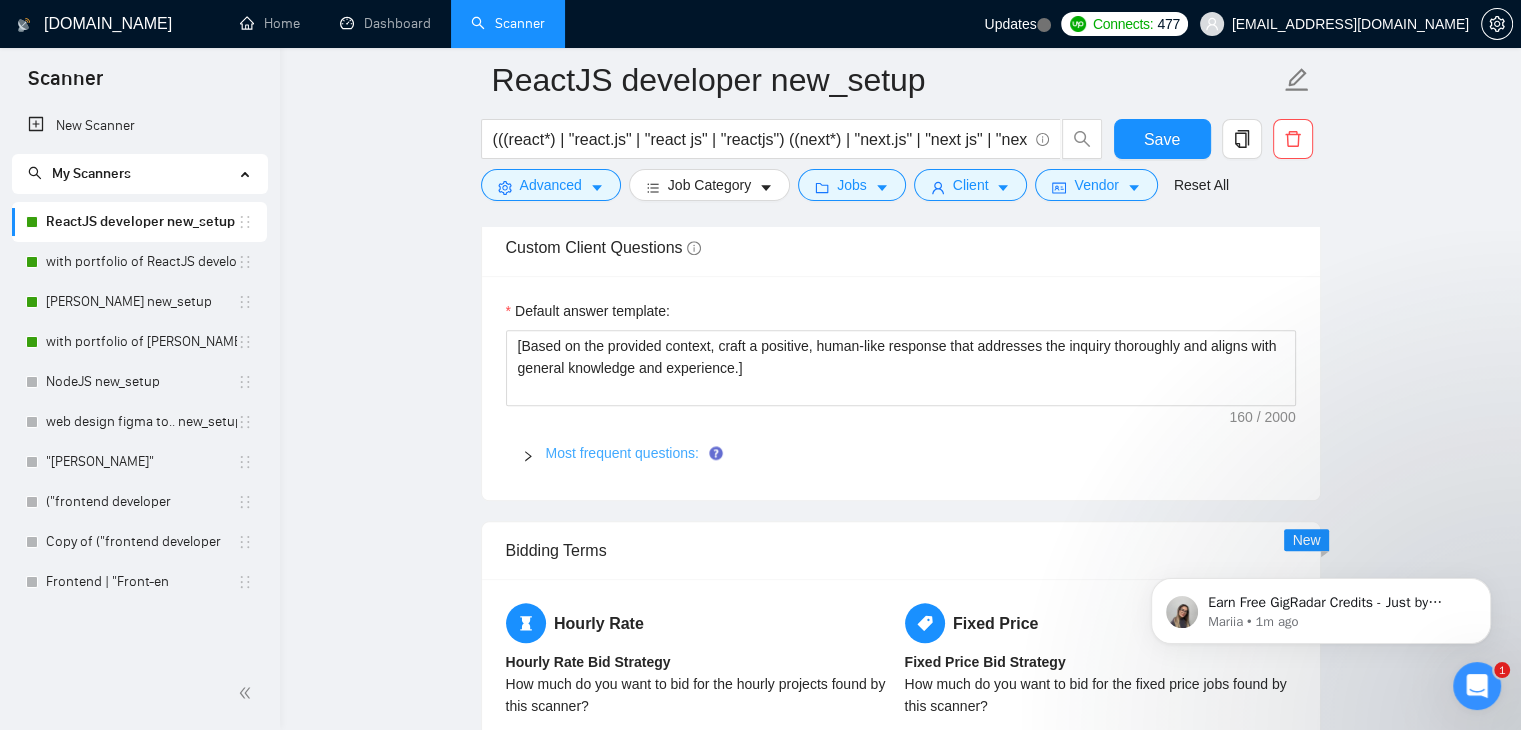 click on "Most frequent questions:" at bounding box center [622, 453] 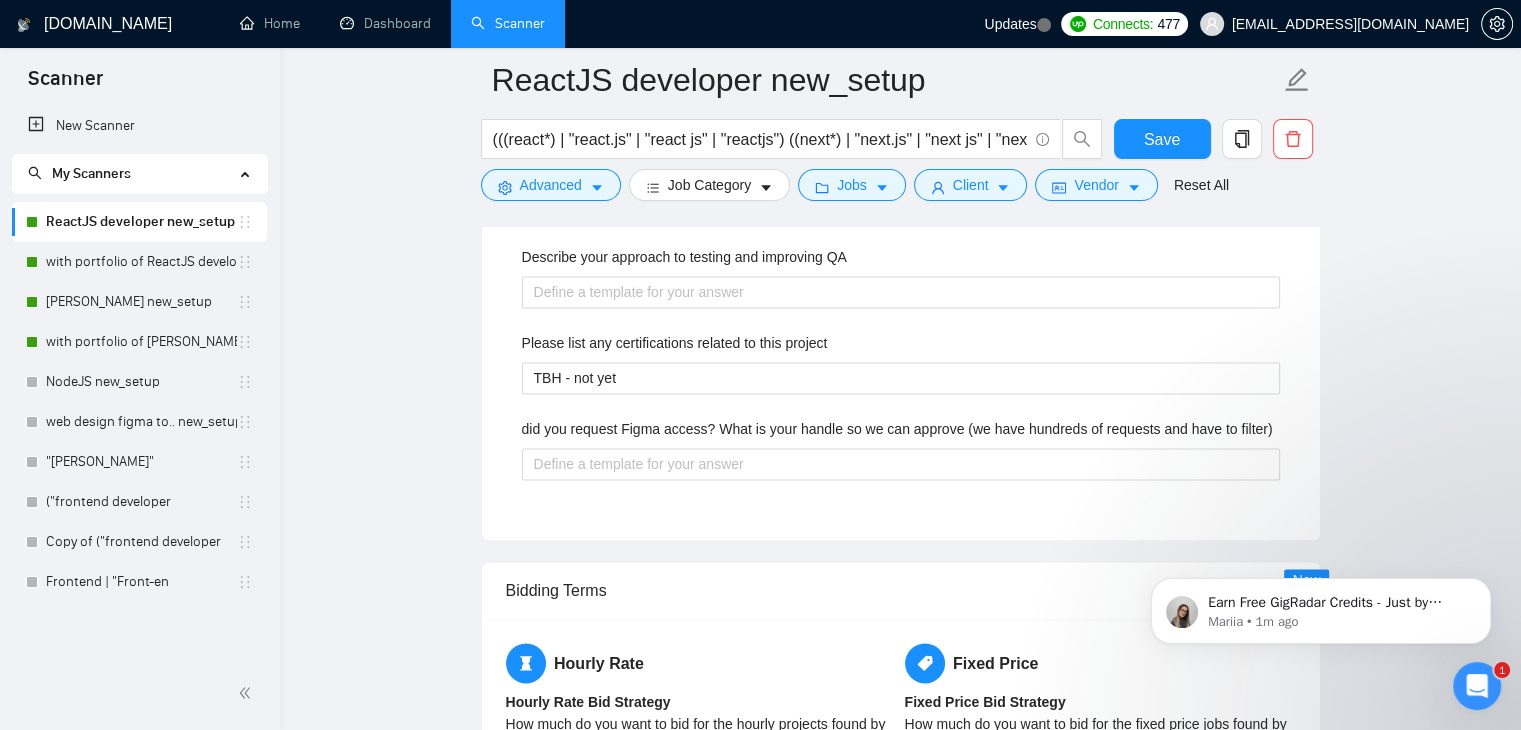 scroll, scrollTop: 2784, scrollLeft: 0, axis: vertical 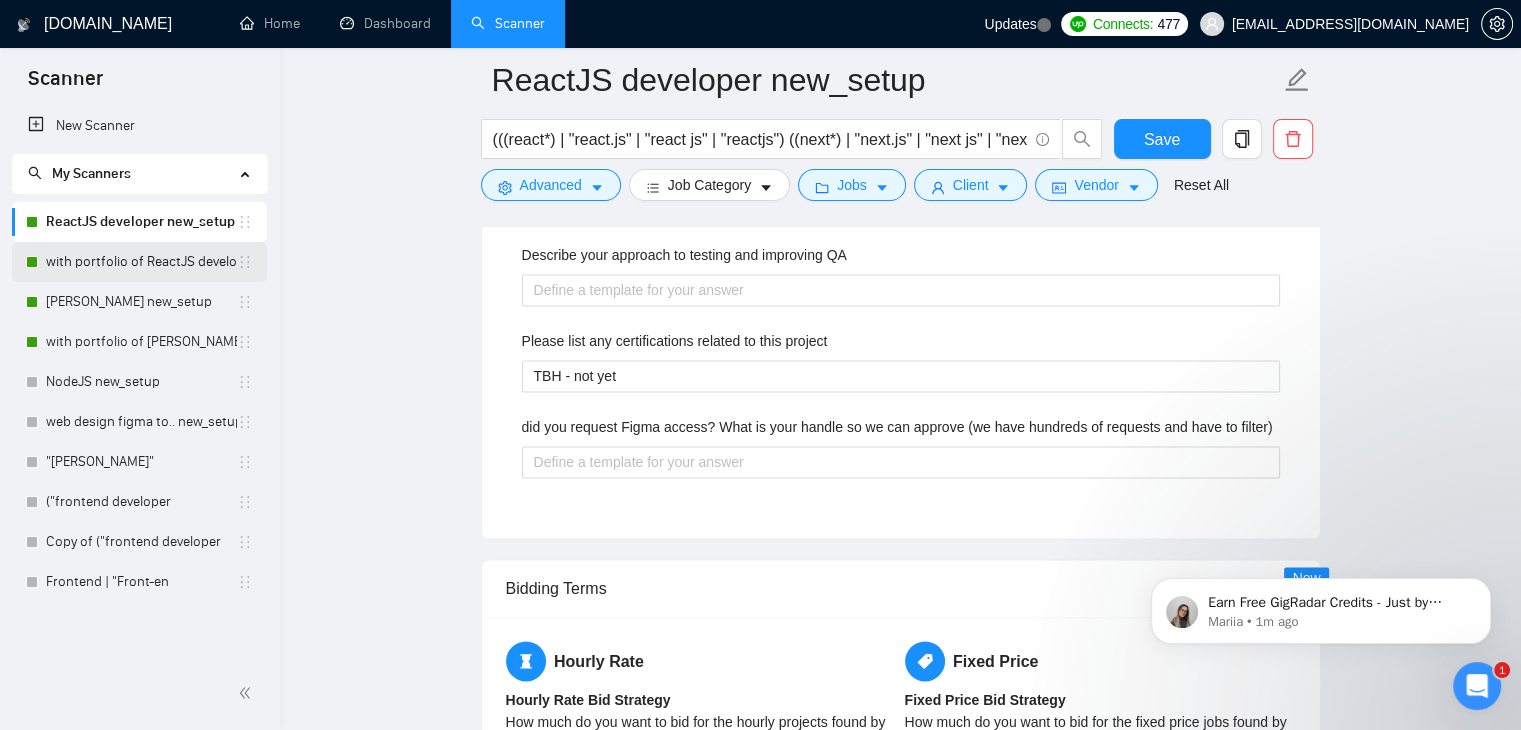 click on "with portfolio of ReactJS developer new_setup" at bounding box center (141, 262) 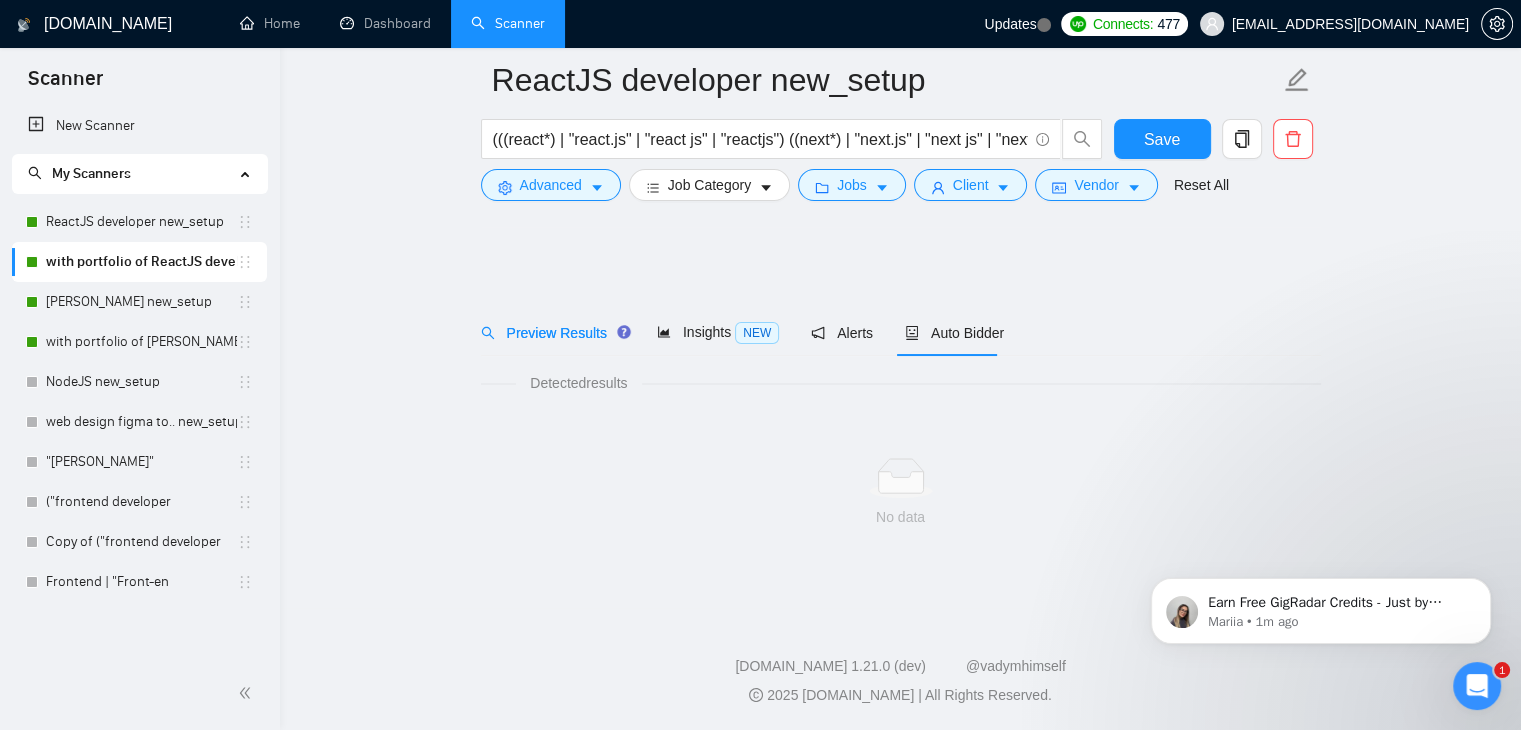 scroll, scrollTop: 0, scrollLeft: 0, axis: both 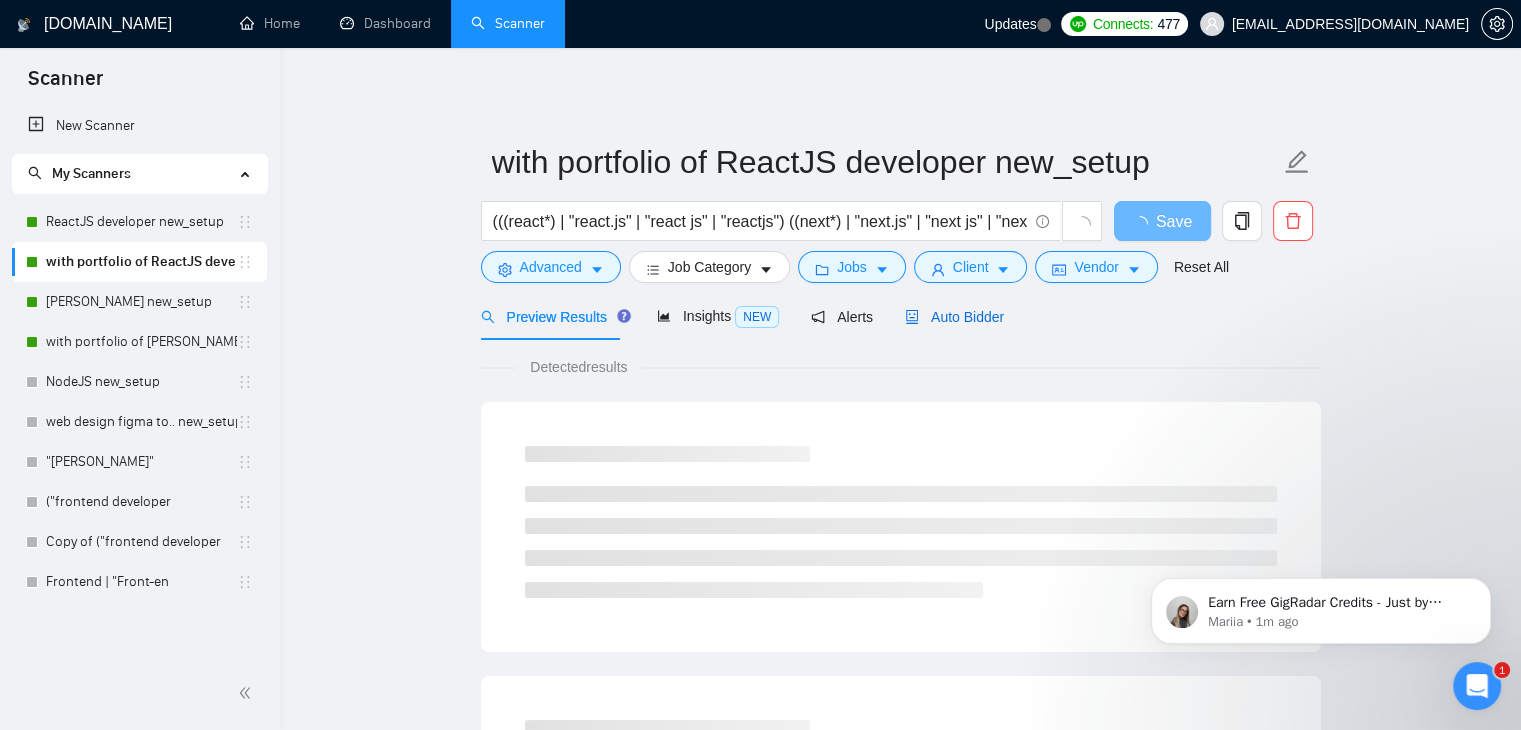 click on "Auto Bidder" at bounding box center (954, 317) 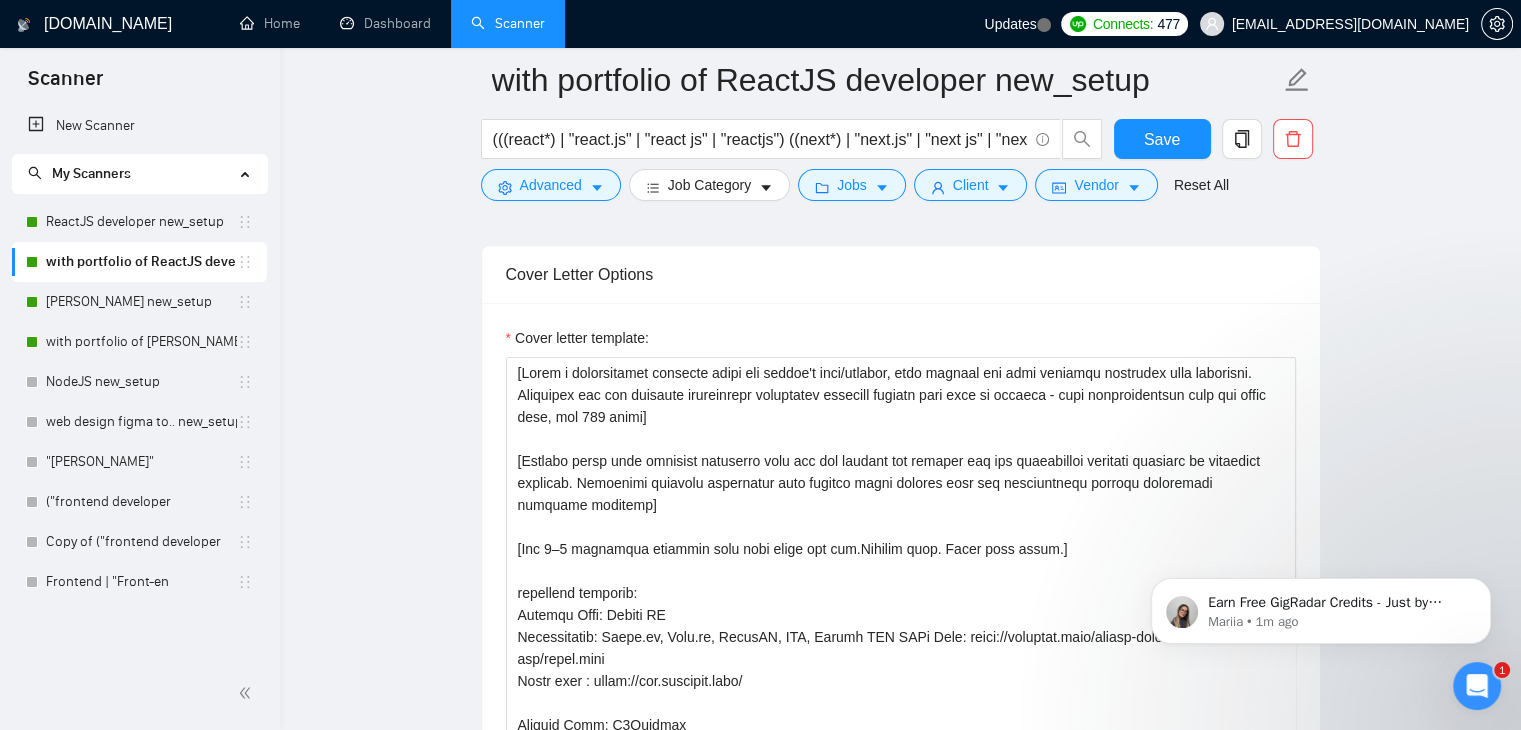 scroll, scrollTop: 1539, scrollLeft: 0, axis: vertical 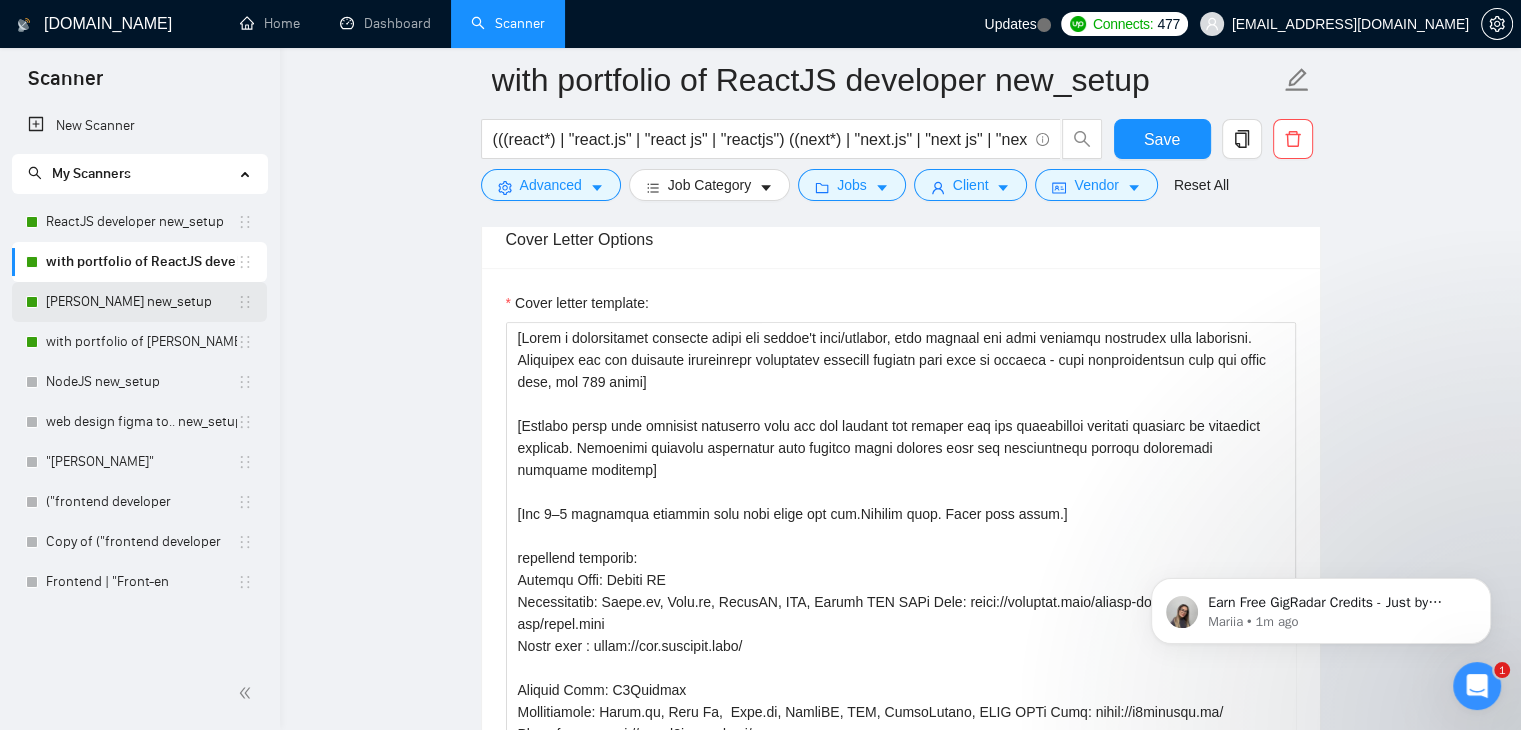 click on "[PERSON_NAME] new_setup" at bounding box center (141, 302) 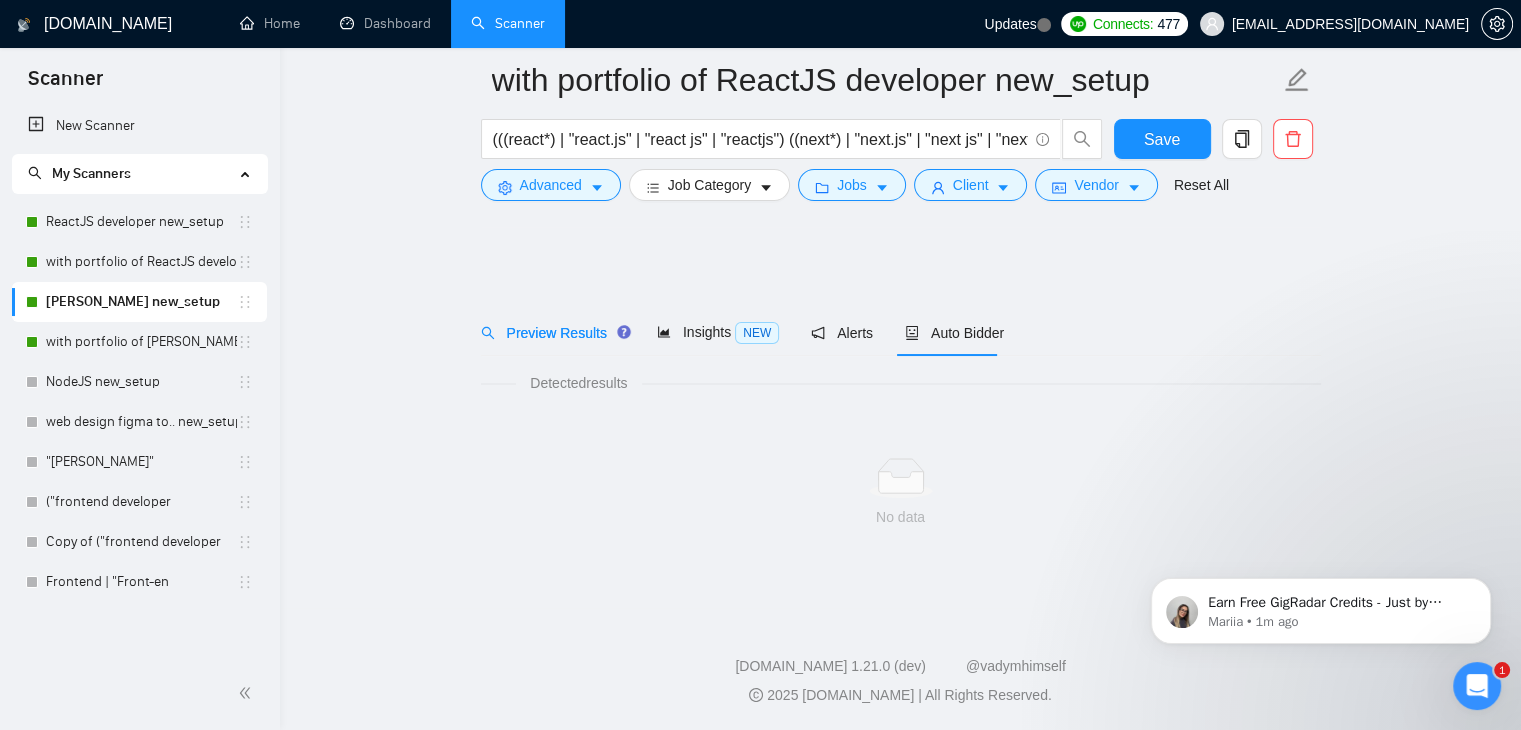 scroll, scrollTop: 0, scrollLeft: 0, axis: both 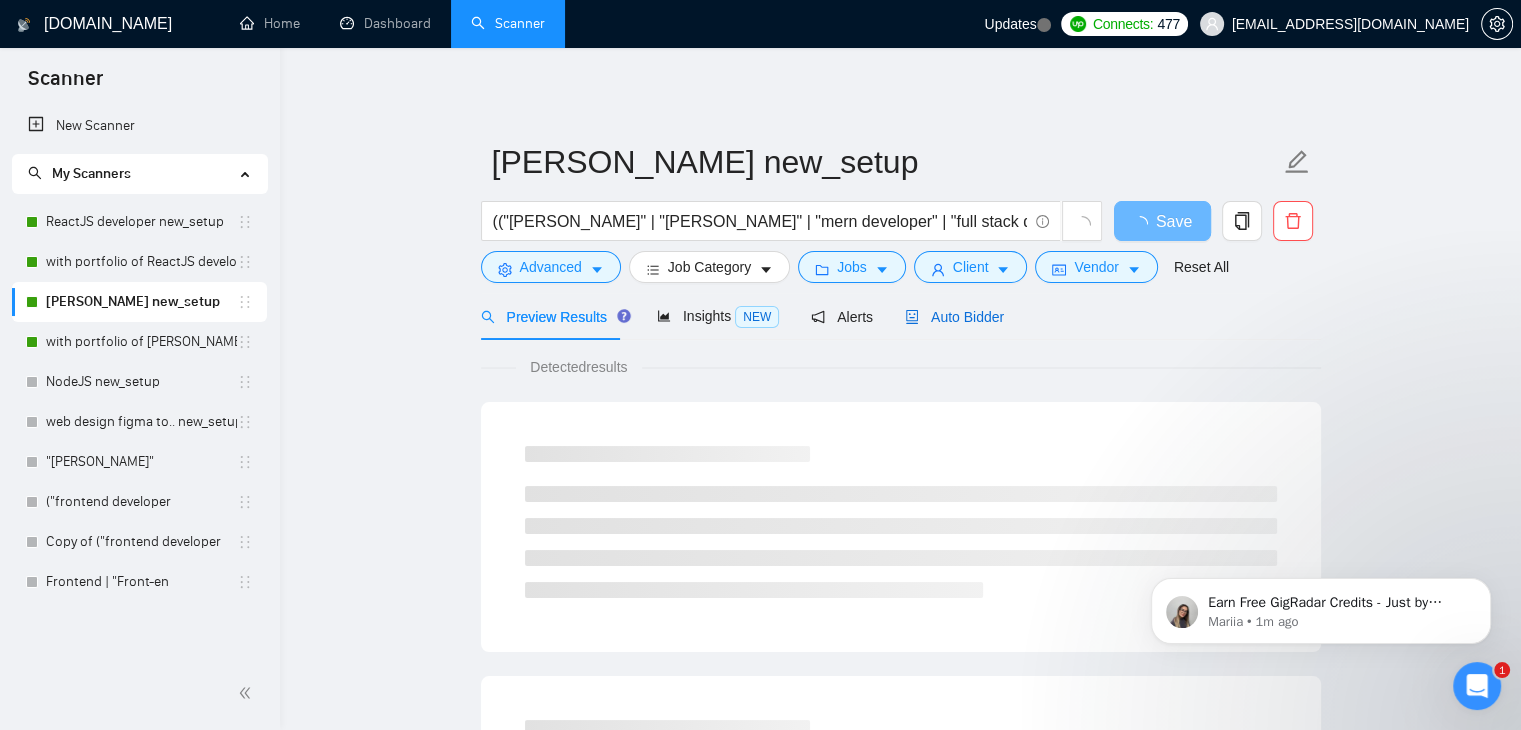 click on "Auto Bidder" at bounding box center [954, 317] 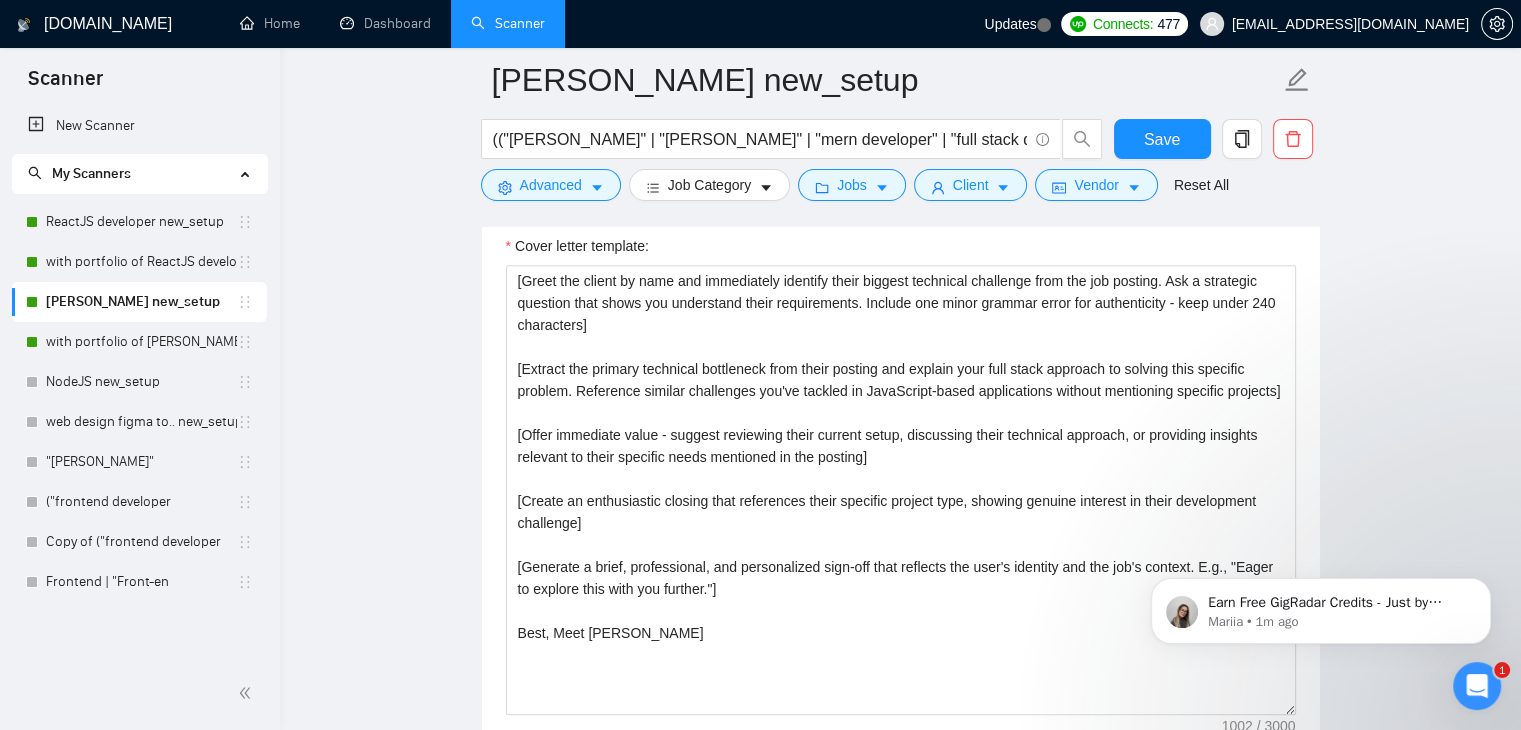 scroll, scrollTop: 1630, scrollLeft: 0, axis: vertical 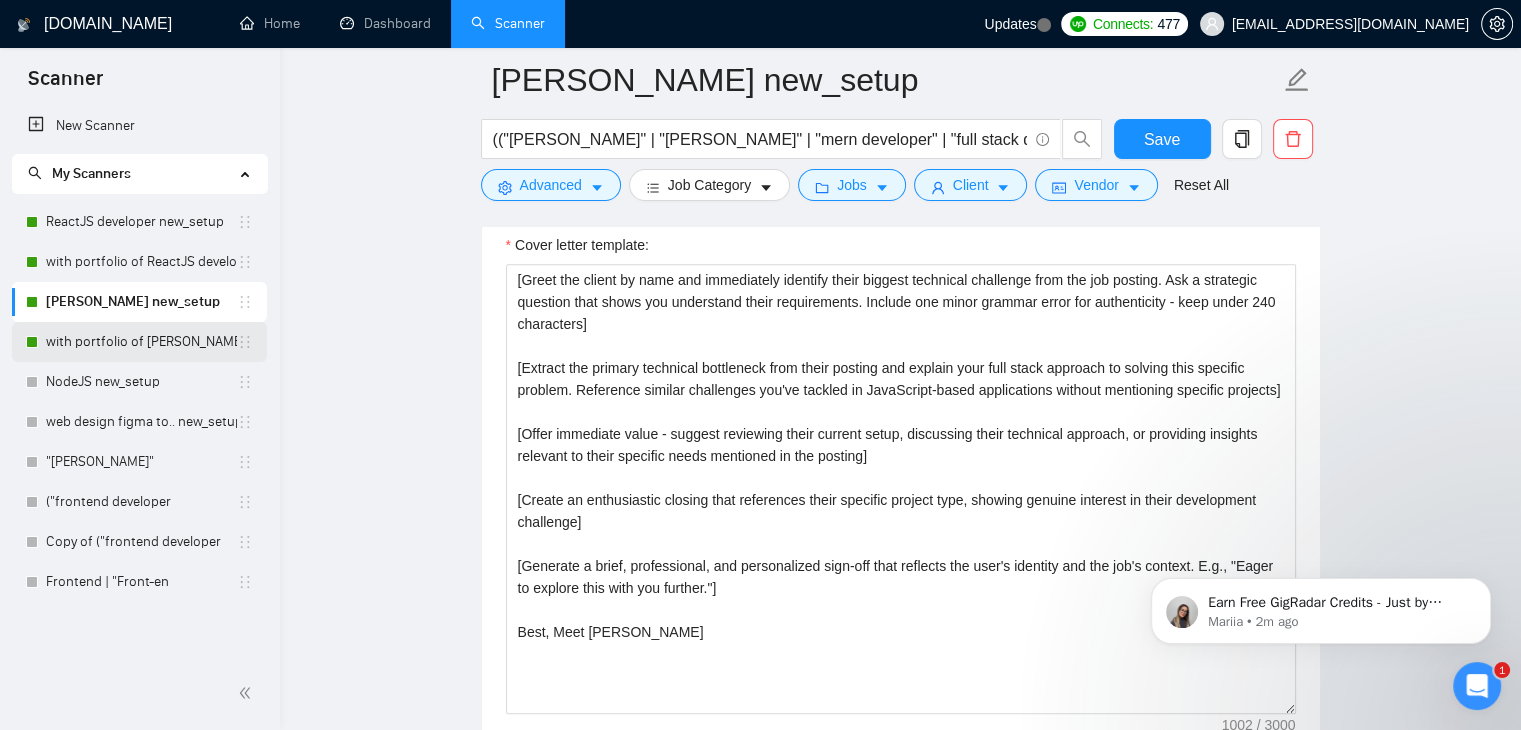 click on "with portfolio of [PERSON_NAME] new_setup" at bounding box center [141, 342] 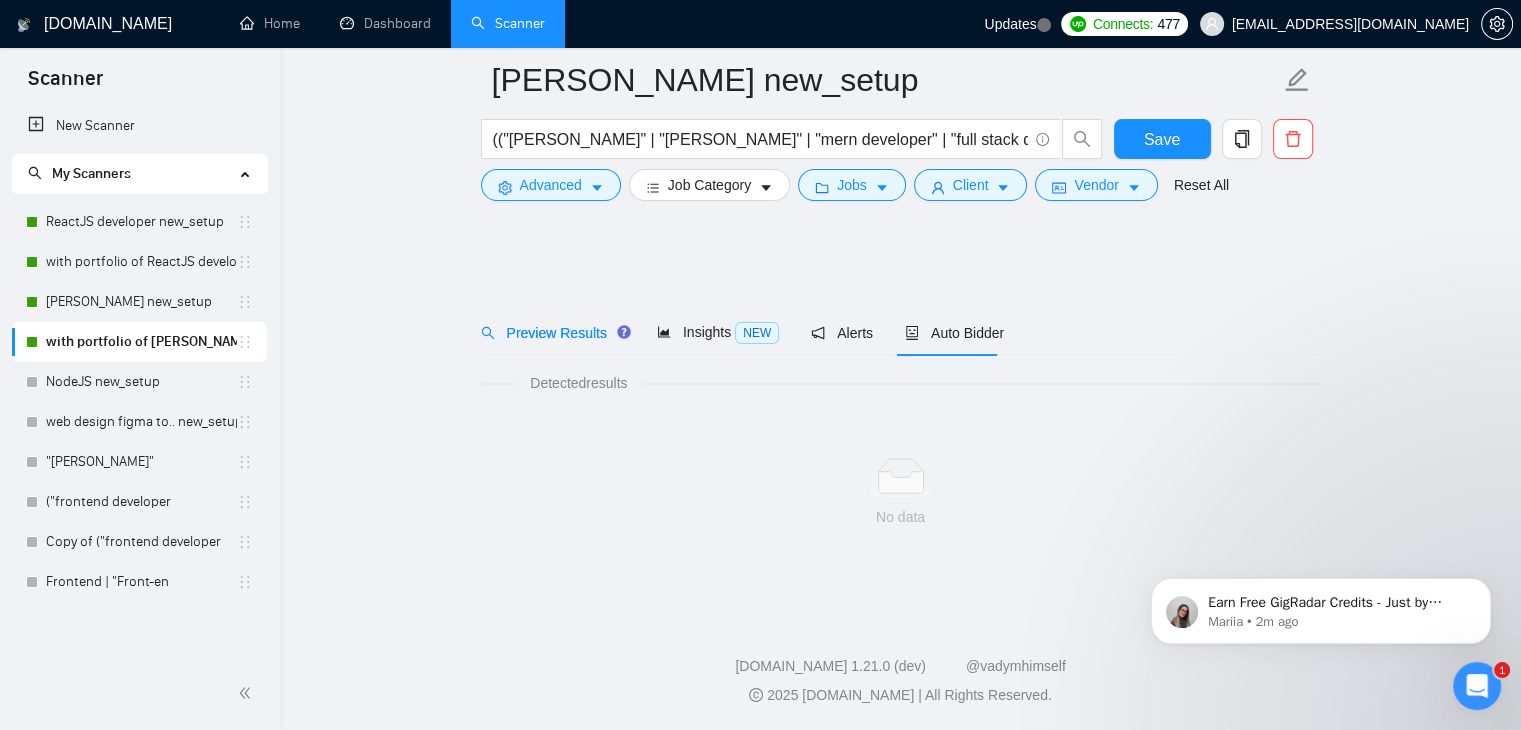 scroll, scrollTop: 0, scrollLeft: 0, axis: both 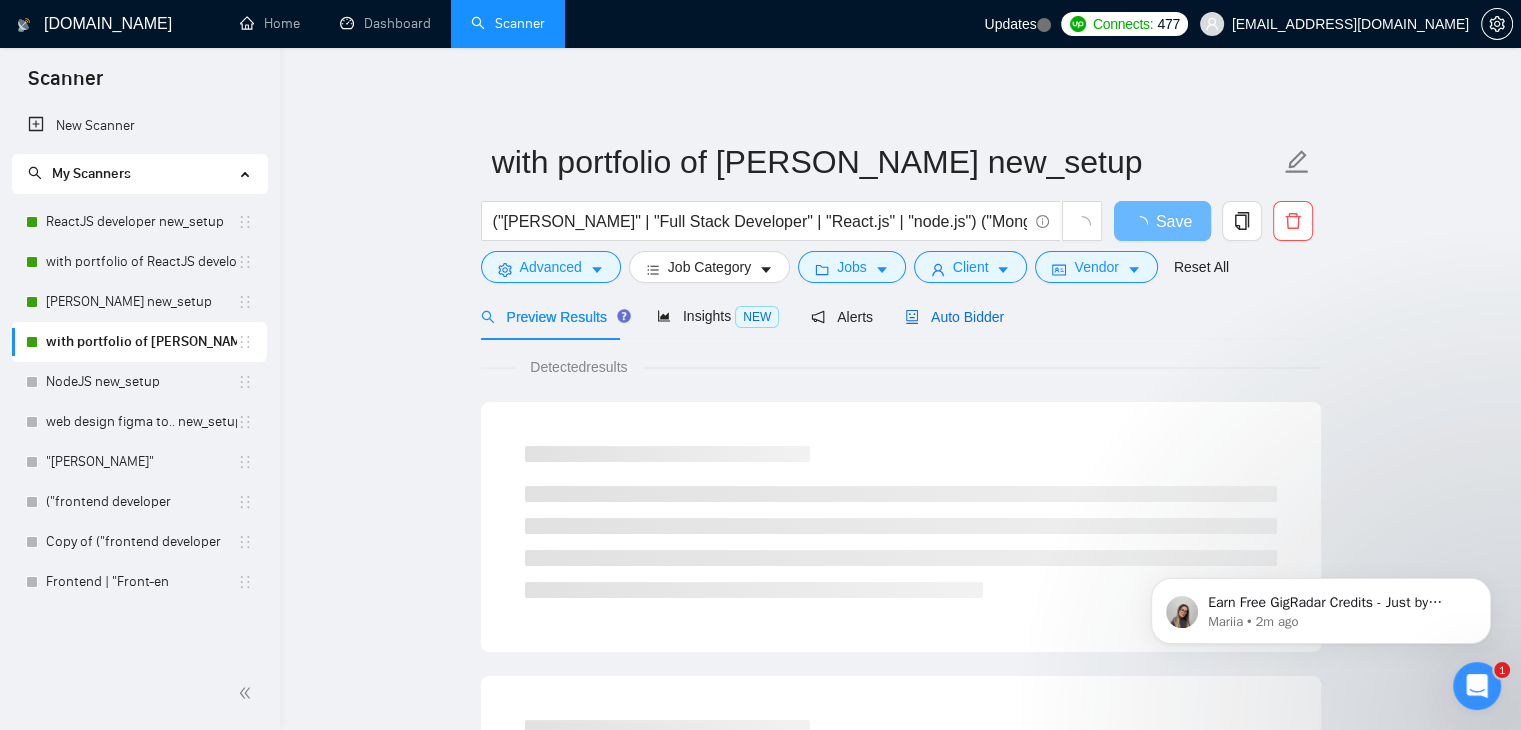 click on "Auto Bidder" at bounding box center (954, 317) 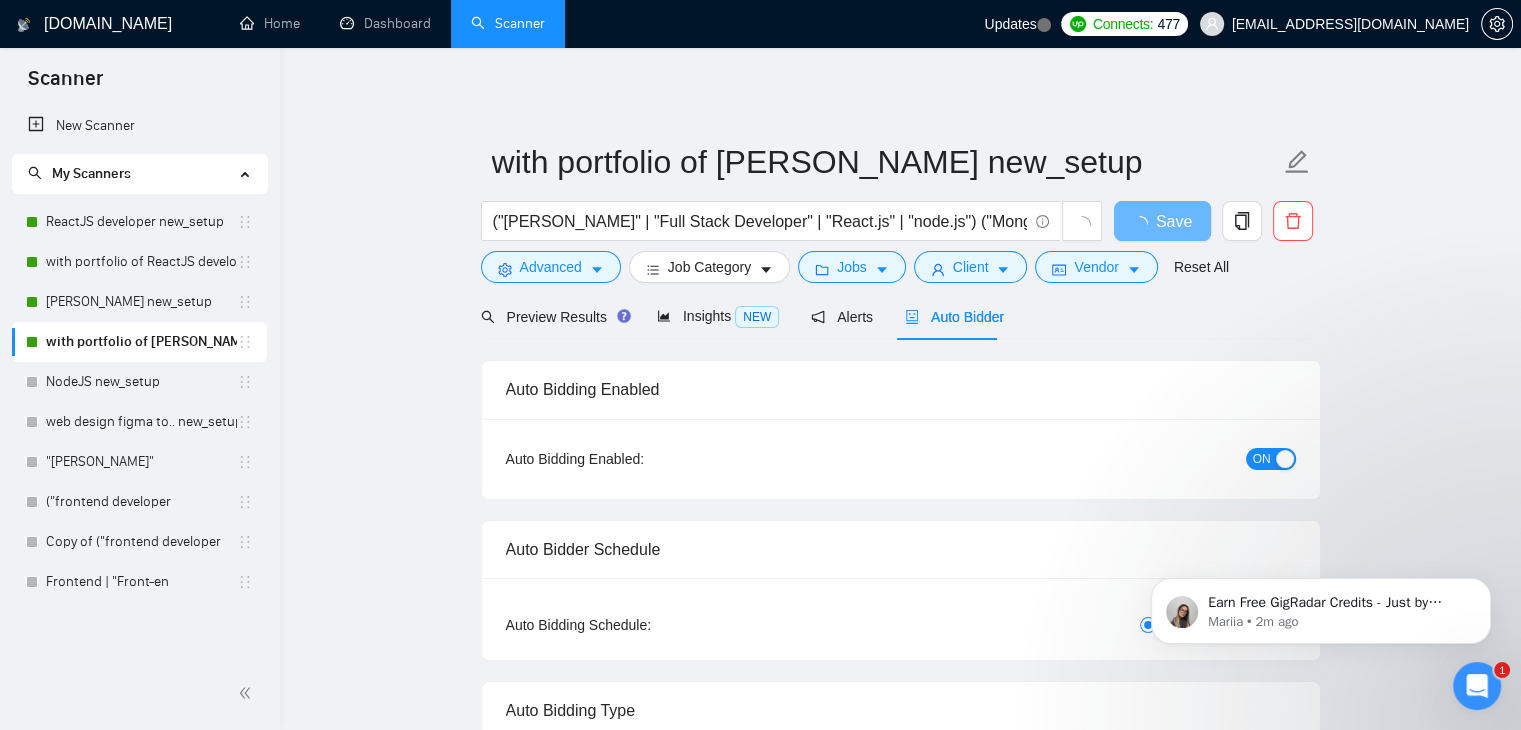 type 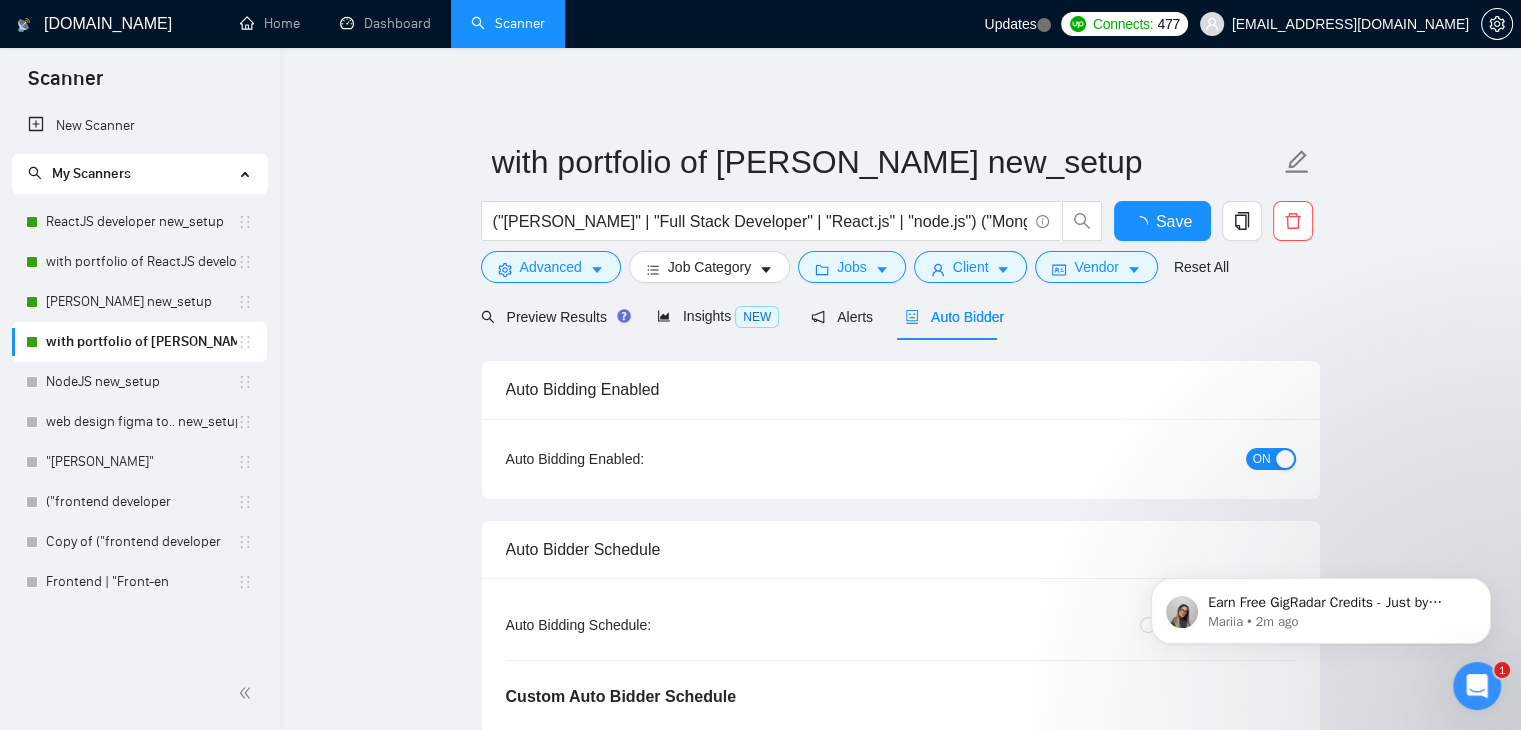 type 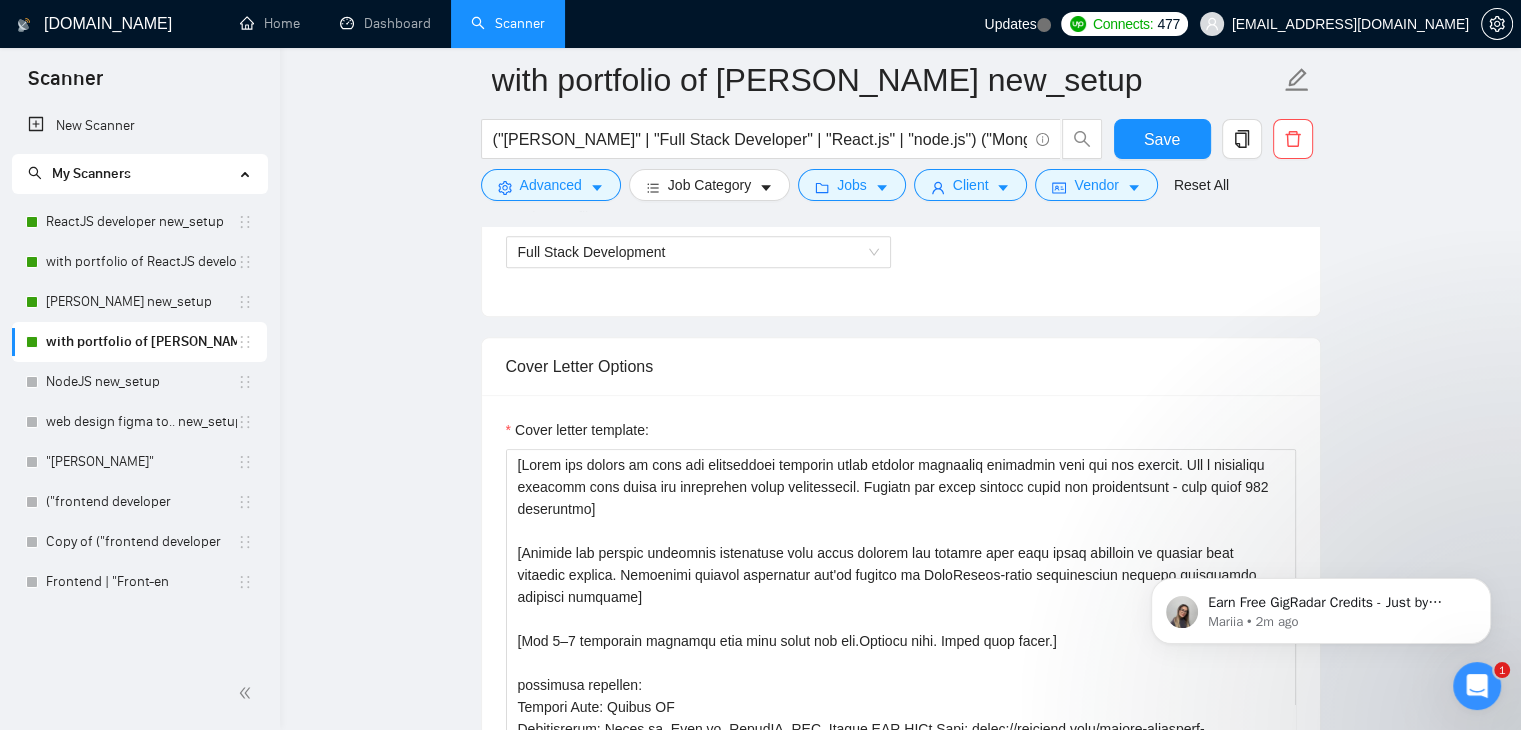scroll, scrollTop: 1468, scrollLeft: 0, axis: vertical 